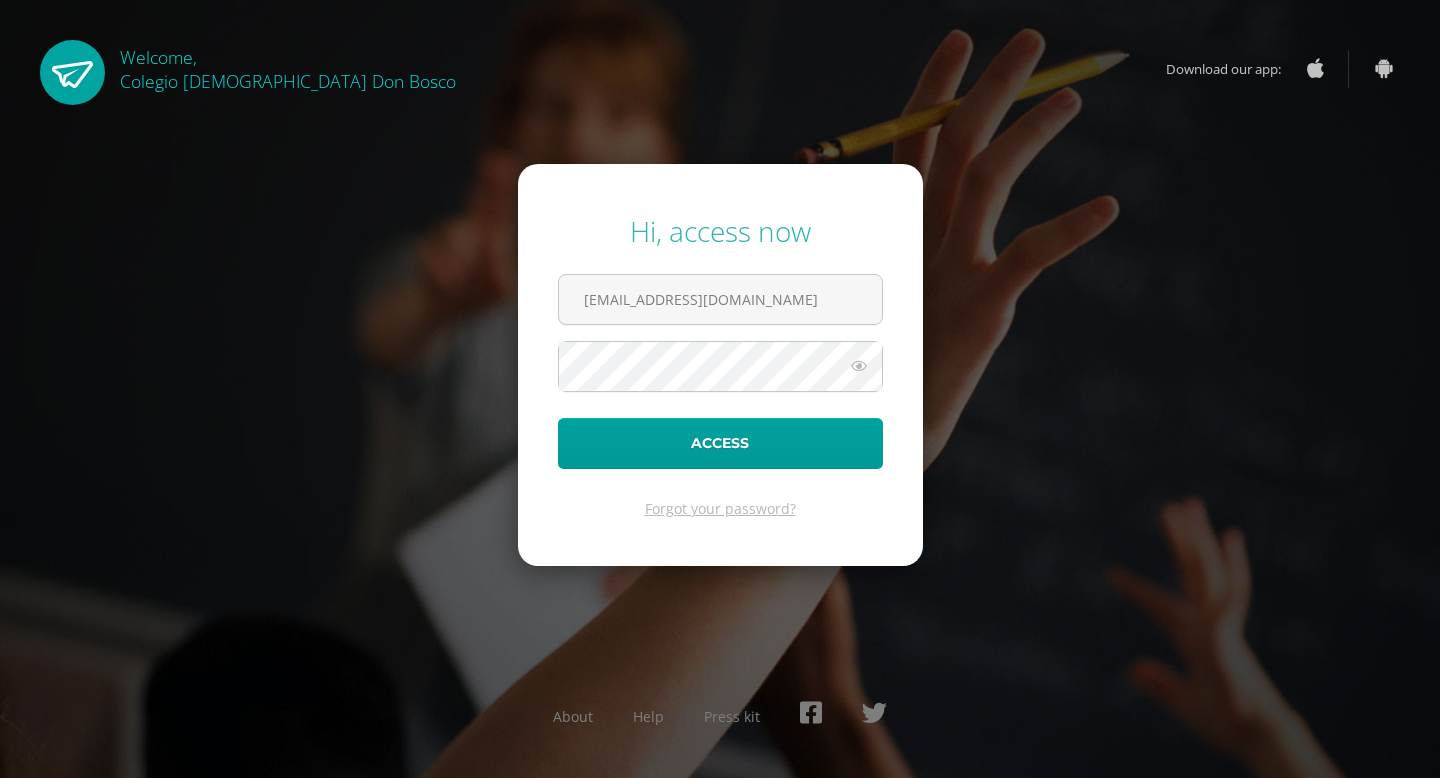 scroll, scrollTop: 0, scrollLeft: 0, axis: both 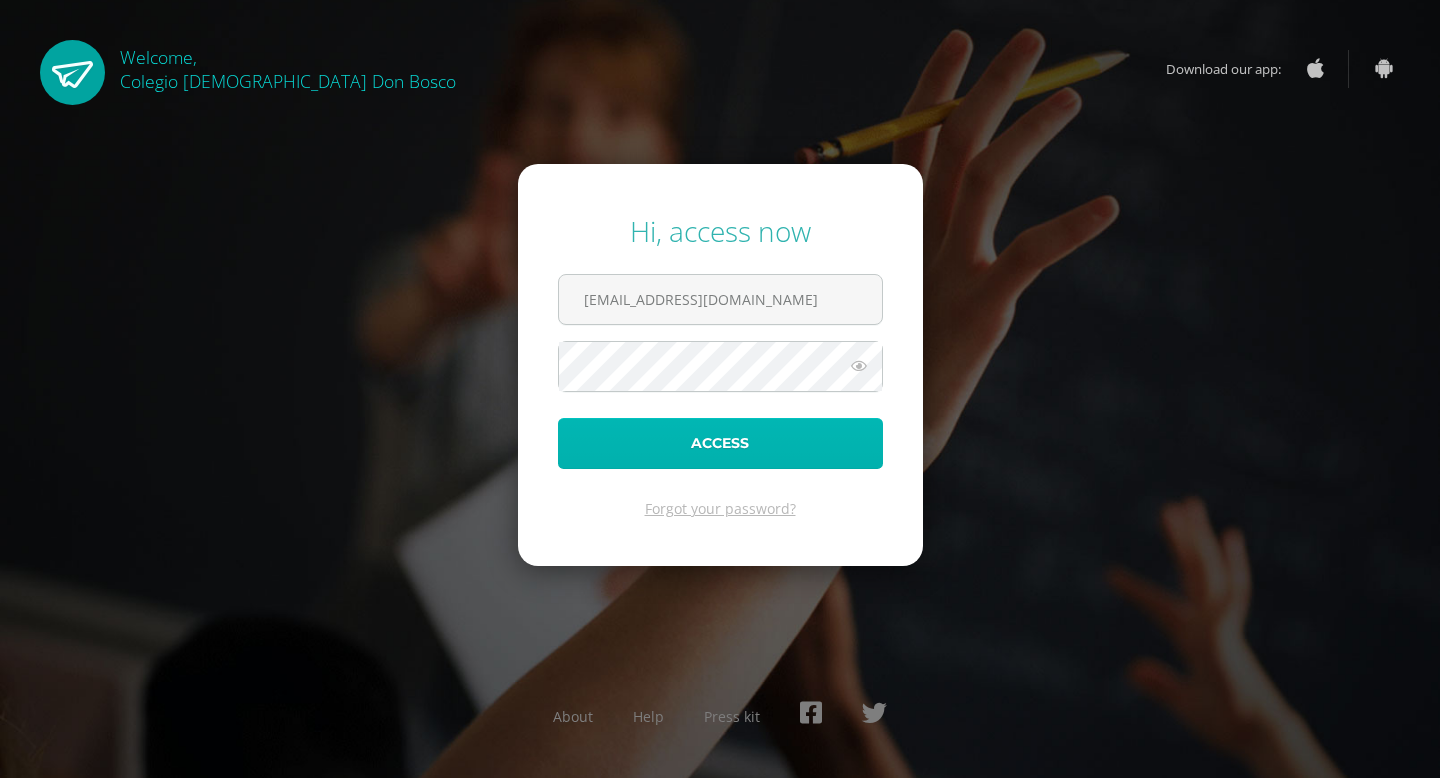 click on "Access" at bounding box center (720, 443) 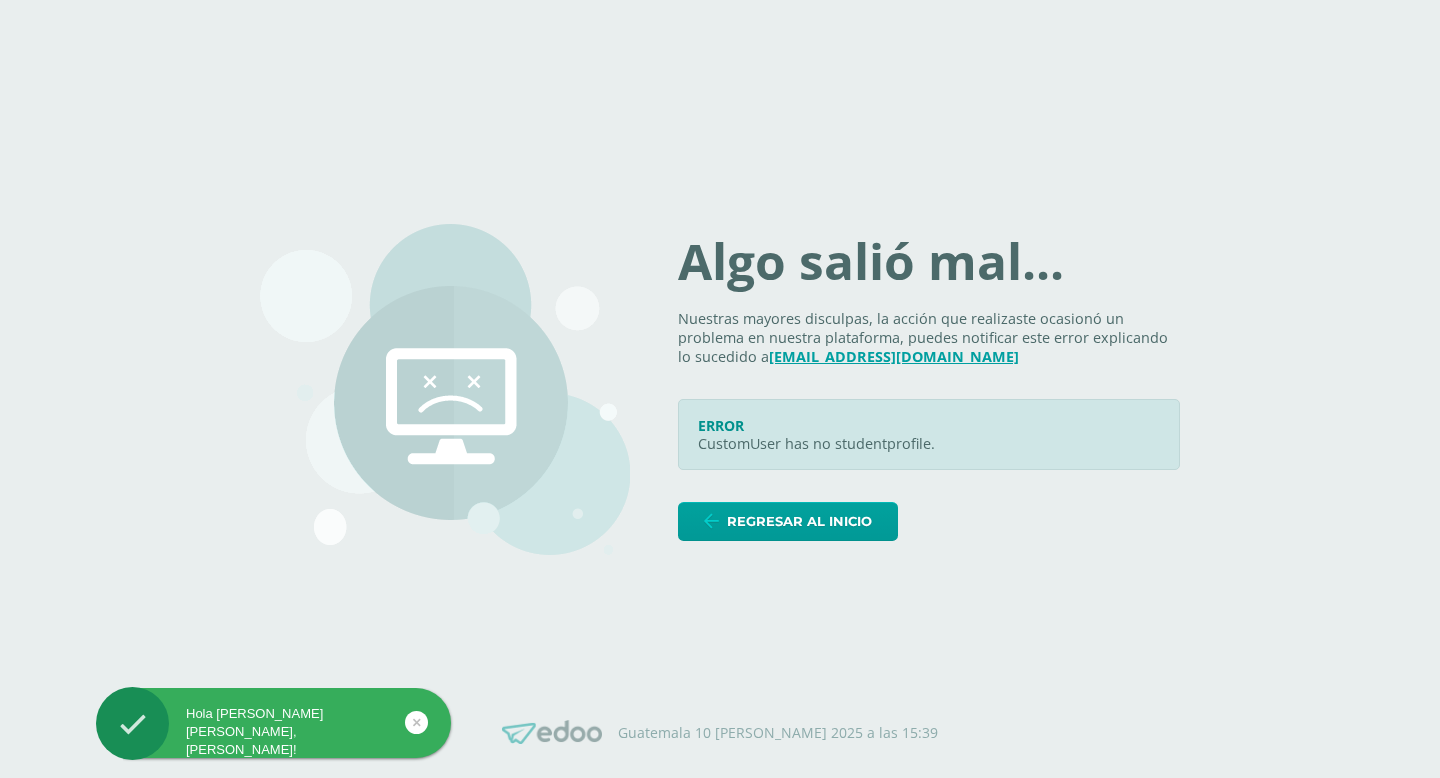 scroll, scrollTop: 0, scrollLeft: 0, axis: both 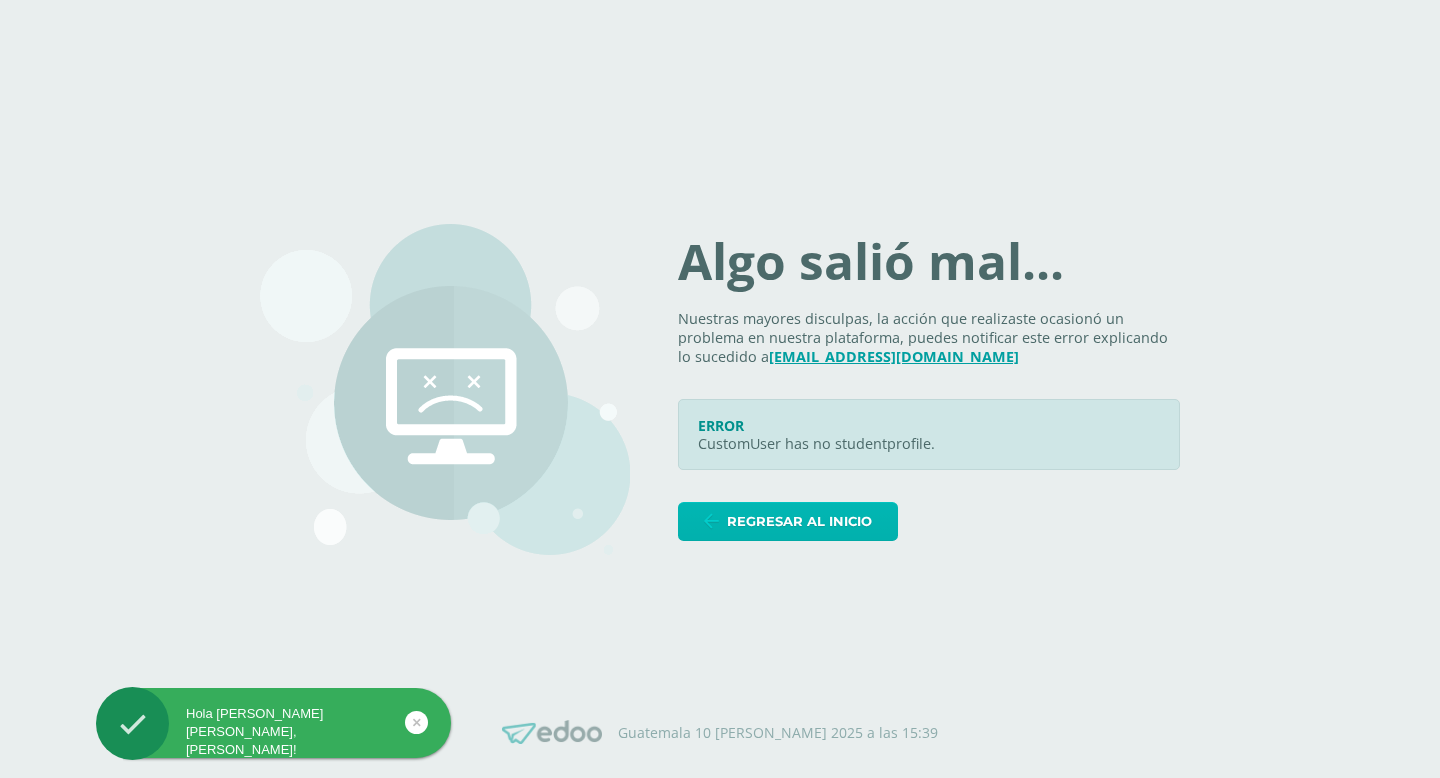 click on "Regresar al inicio" at bounding box center (799, 521) 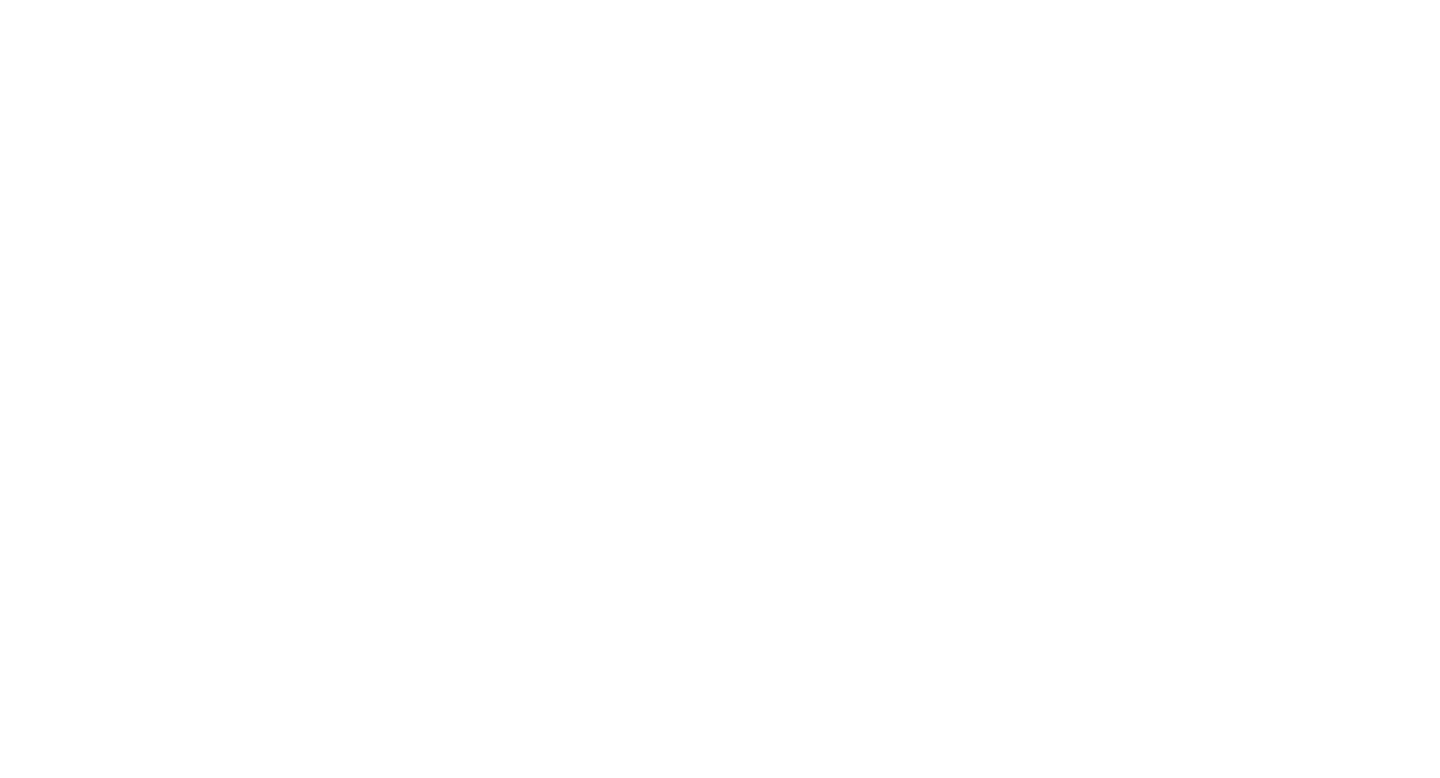 scroll, scrollTop: 0, scrollLeft: 0, axis: both 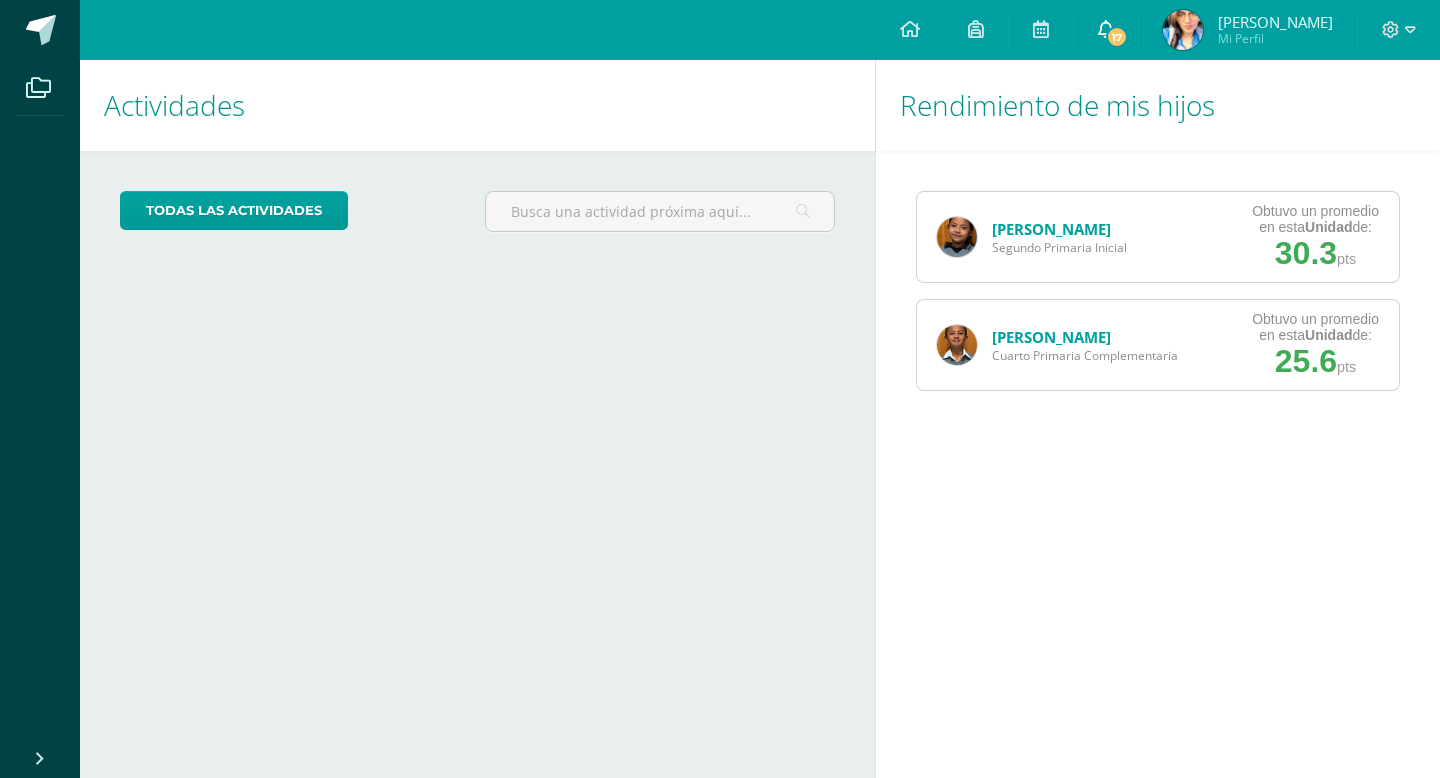 click on "17" at bounding box center [1106, 30] 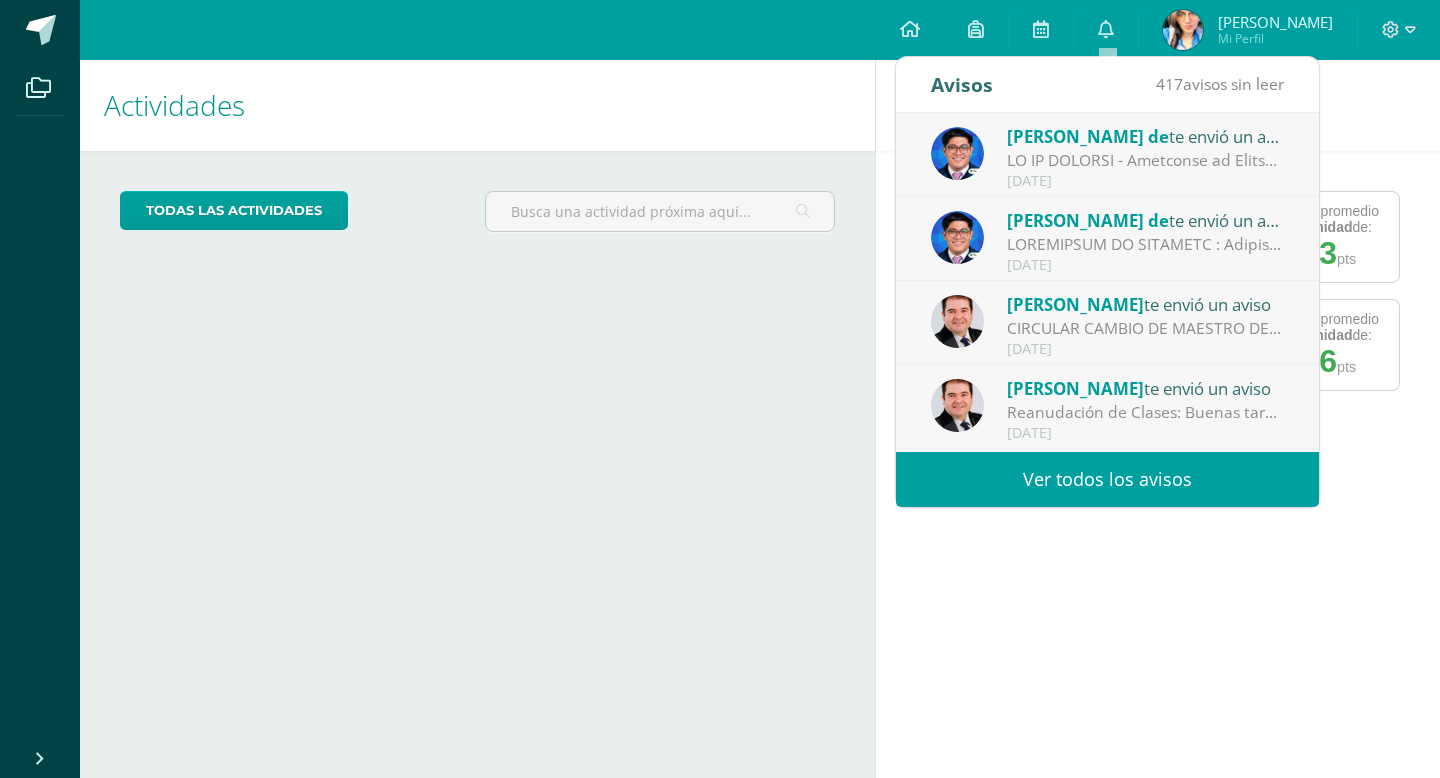 click on "Cargando actividades" at bounding box center [477, 423] 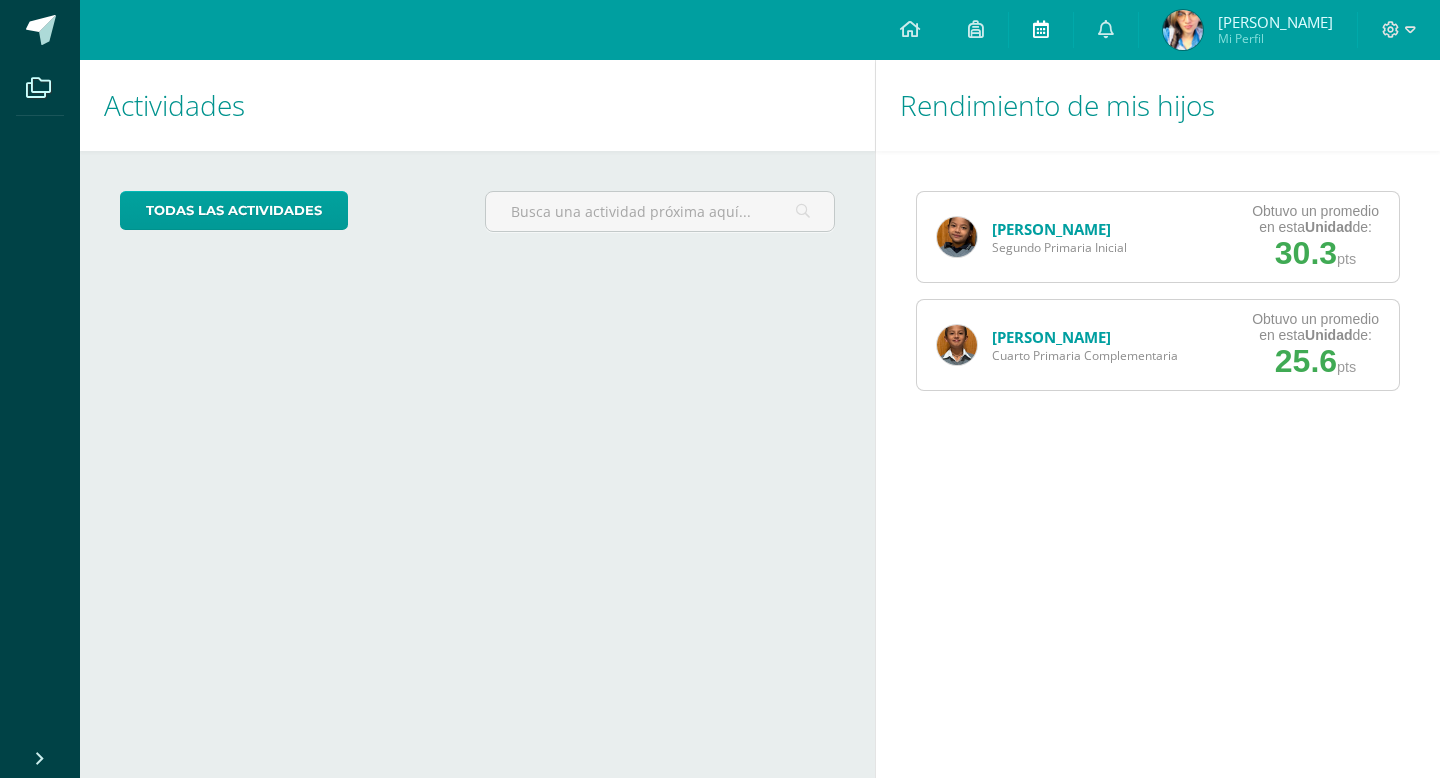 click at bounding box center (1041, 30) 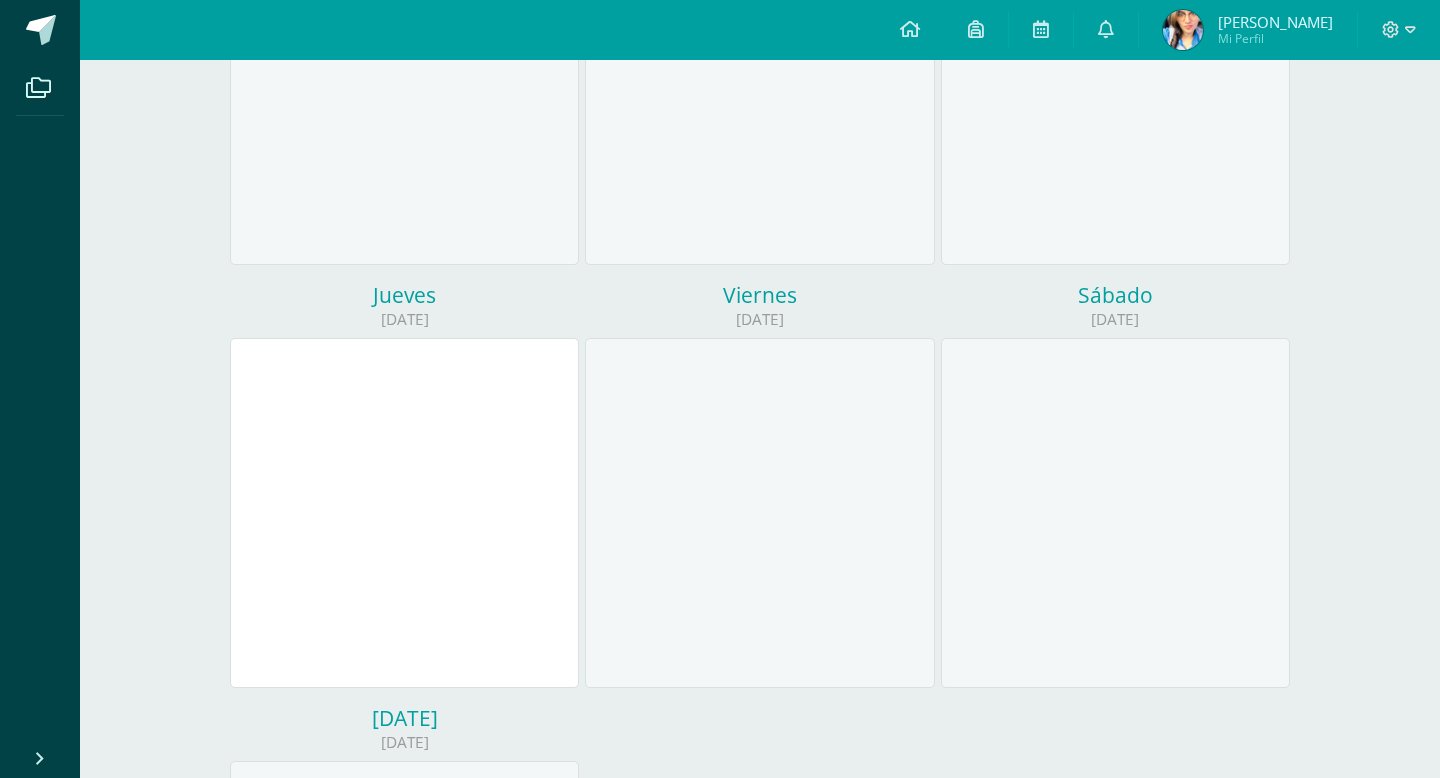 scroll, scrollTop: 475, scrollLeft: 0, axis: vertical 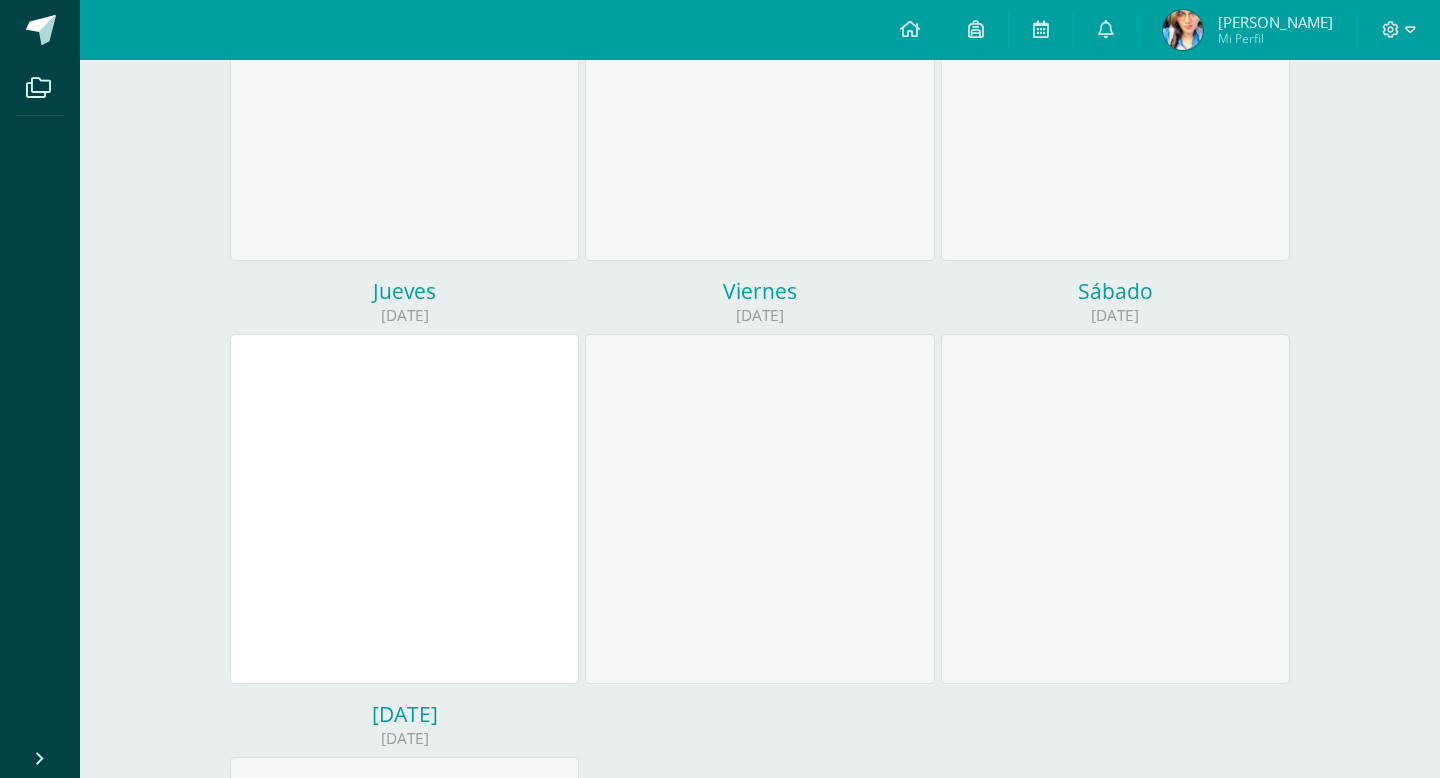 click at bounding box center (759, 509) 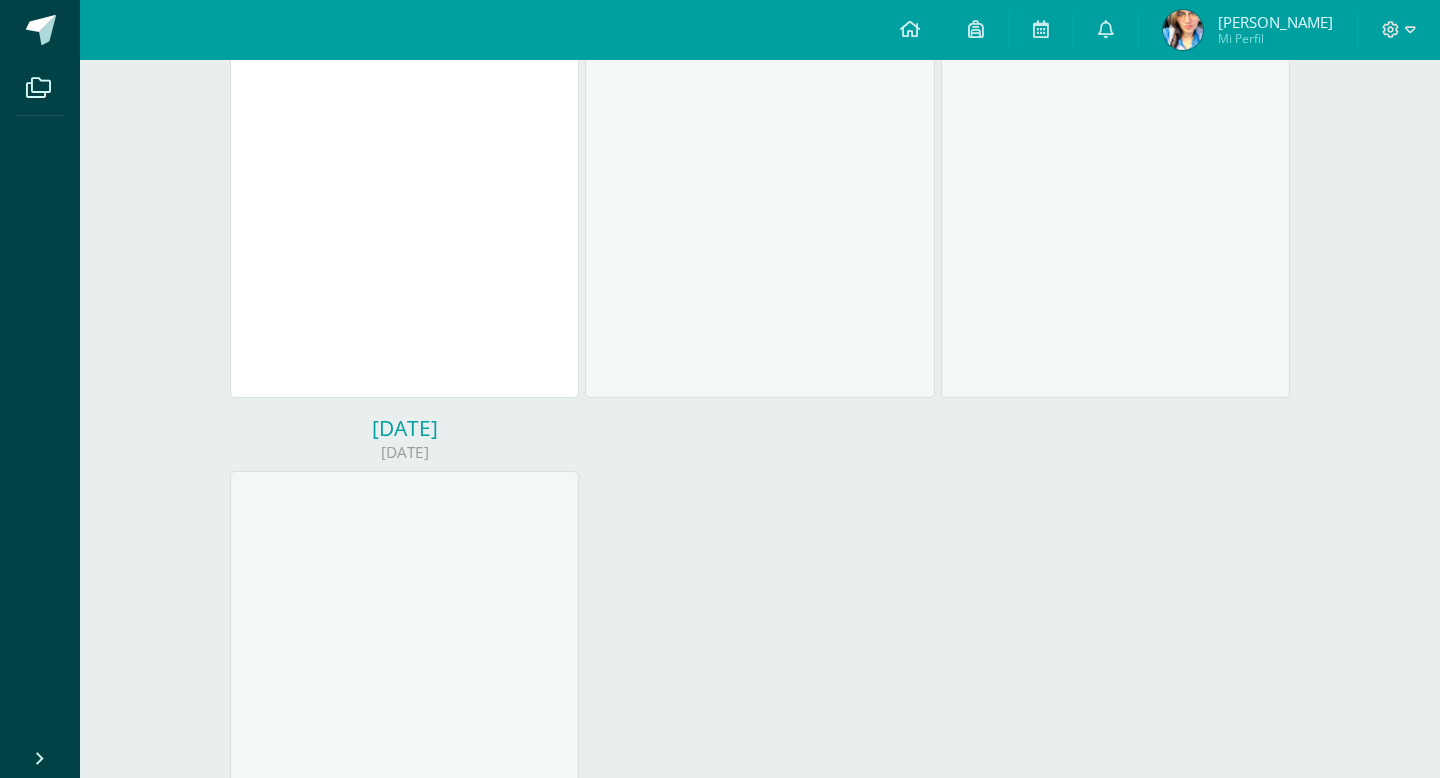 scroll, scrollTop: 816, scrollLeft: 0, axis: vertical 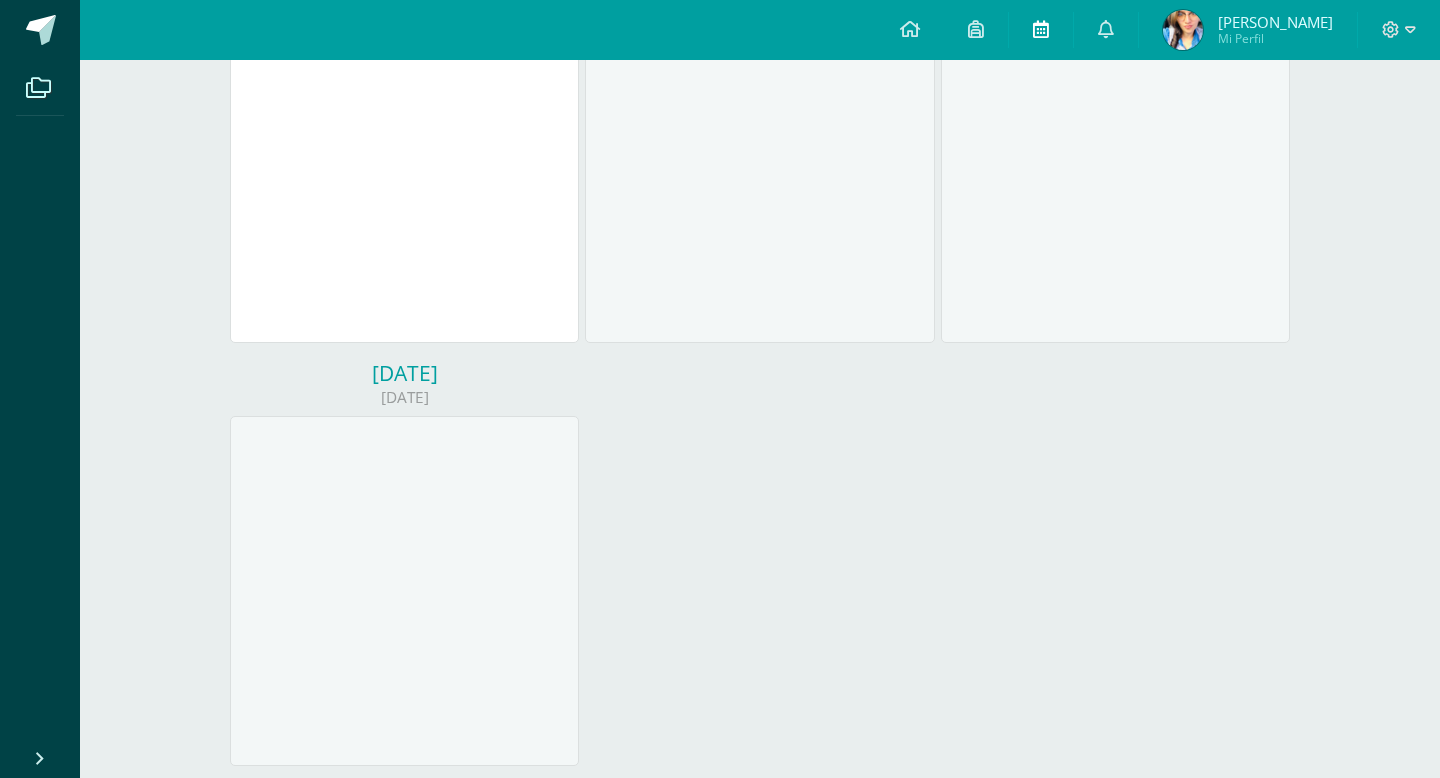 click at bounding box center (1041, 29) 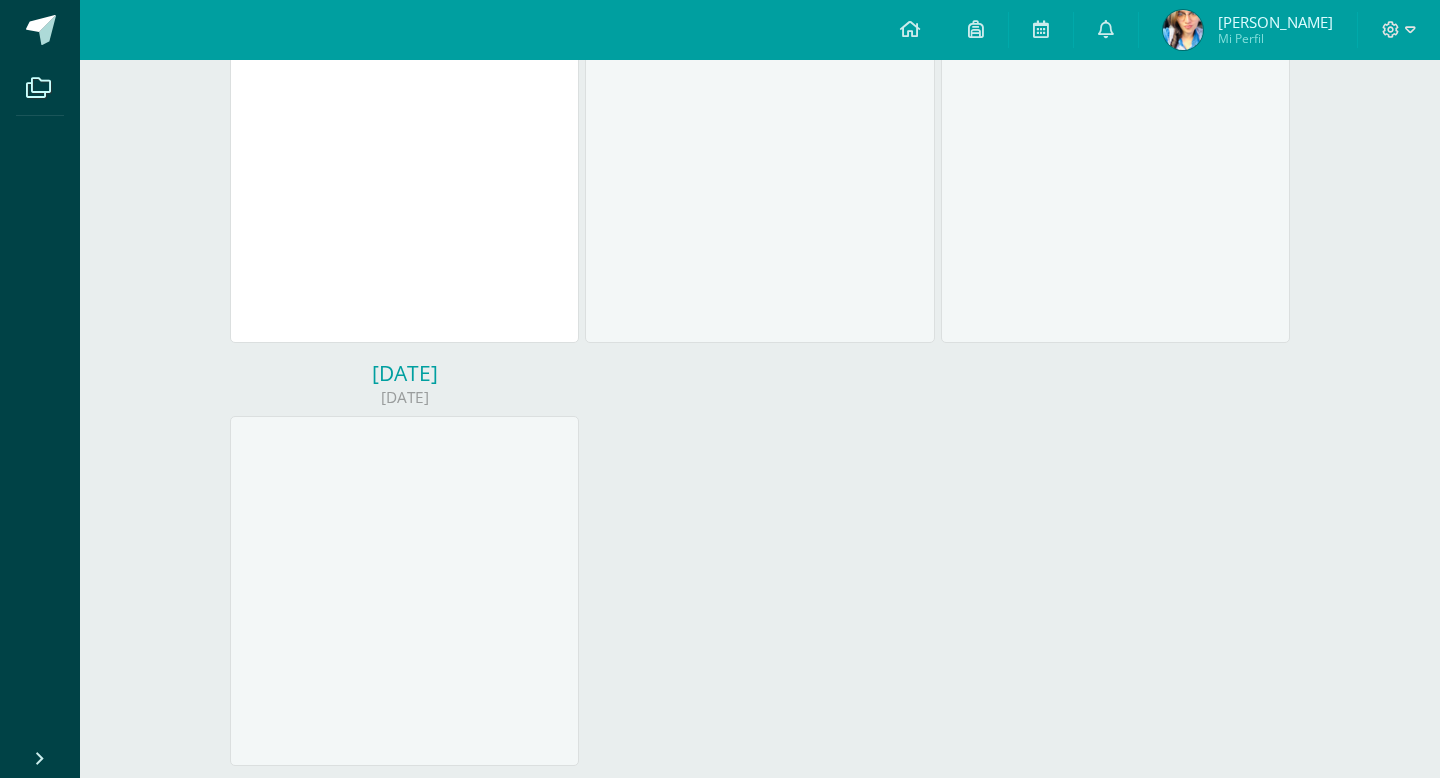 scroll, scrollTop: 0, scrollLeft: 0, axis: both 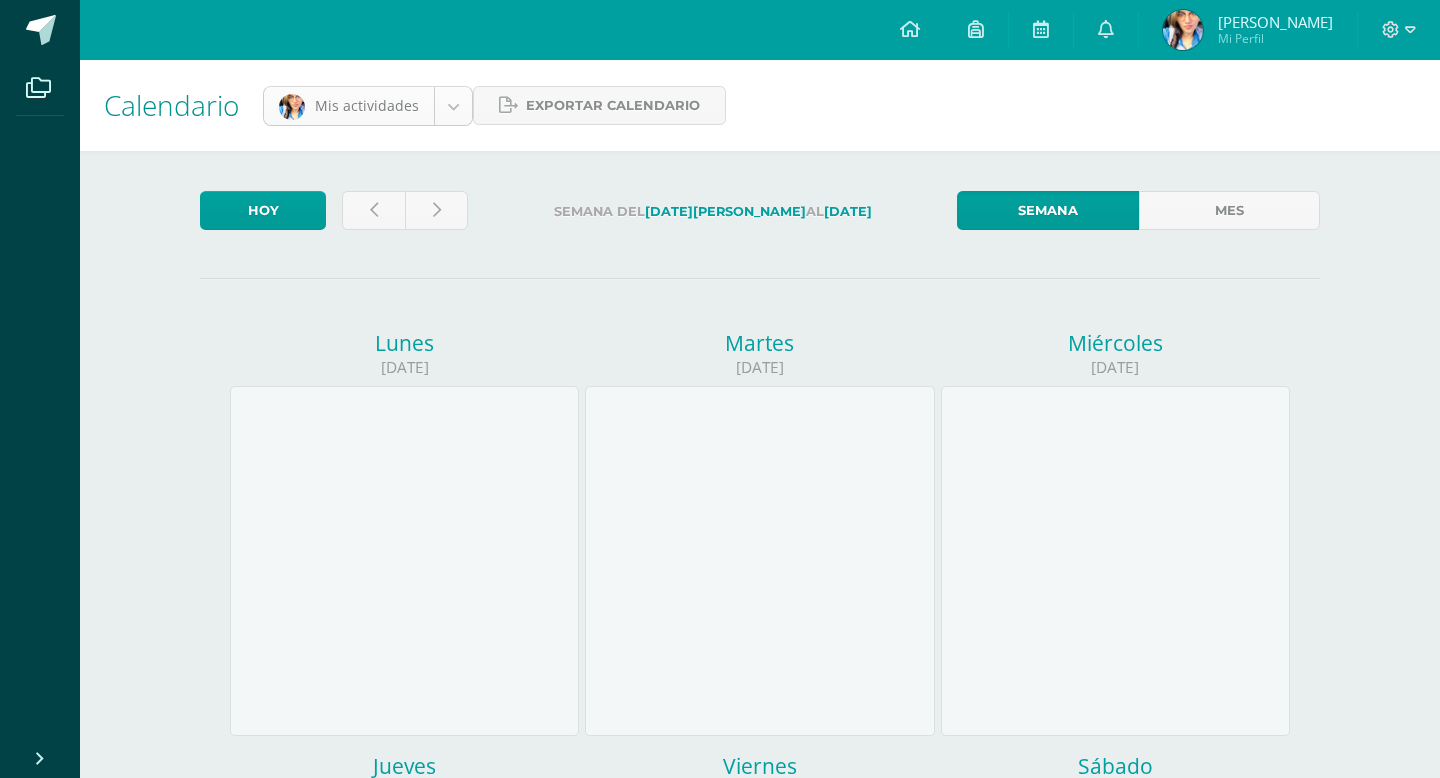 click on "Archivos Cerrar panel  Configuración
Cerrar sesión
Cyntia Alejandra
Mi Perfil Avisos
417
avisos sin leer
Avisos Cristian de  te envió un aviso
Julio 10
Cristian de  te envió un aviso
Julio 10
Carlos Del  te envió un aviso
CIRCULAR CAMBIO DE MAESTRO DE RELIGIÓN:
Buenos días estimados Padres y Madres de familia
Sírvanse recibir, en documento adjunto, la circular informativa sobre el cambio de maestro de Educación en la Fe para primero y segundo primaria.
En la circular les compartimos el correo electrónico del nuevo maestro.
Saludos cordiales.
Julio 10
Carlos Del  te envió un aviso
Julio 09
Carlos Del  te envió un aviso
Sibyl Hernández" at bounding box center [720, 834] 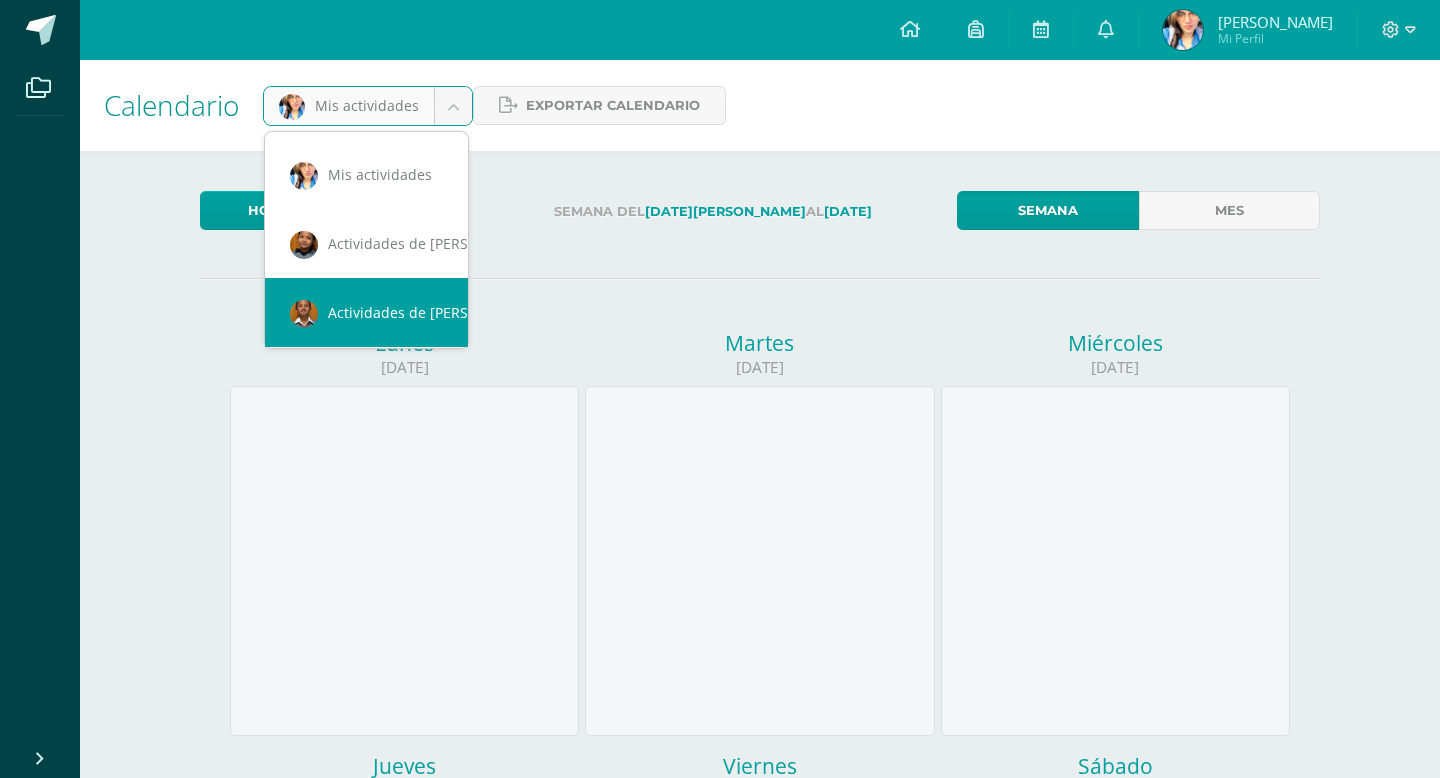 scroll, scrollTop: 0, scrollLeft: 0, axis: both 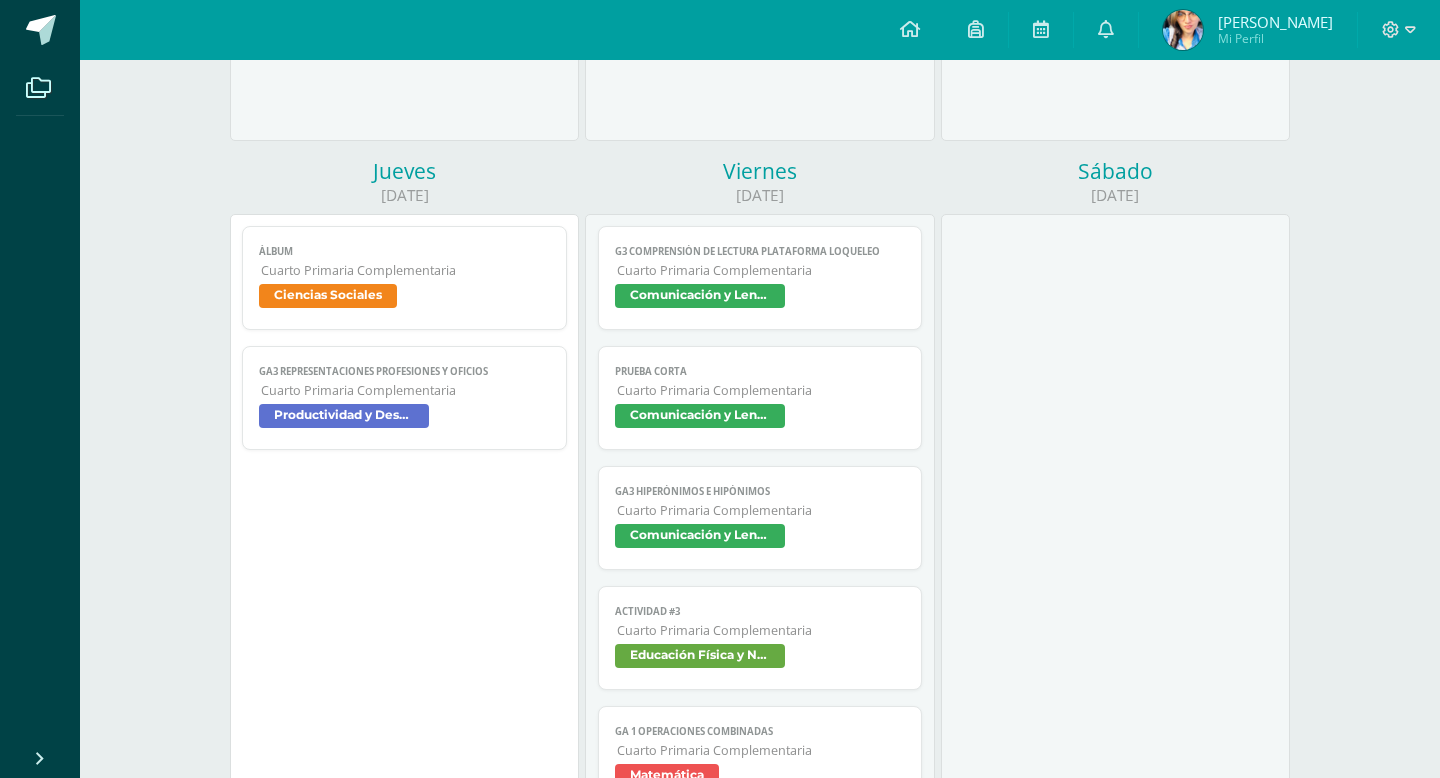 click on "Comunicación y Lenguaje L.1" at bounding box center [760, 298] 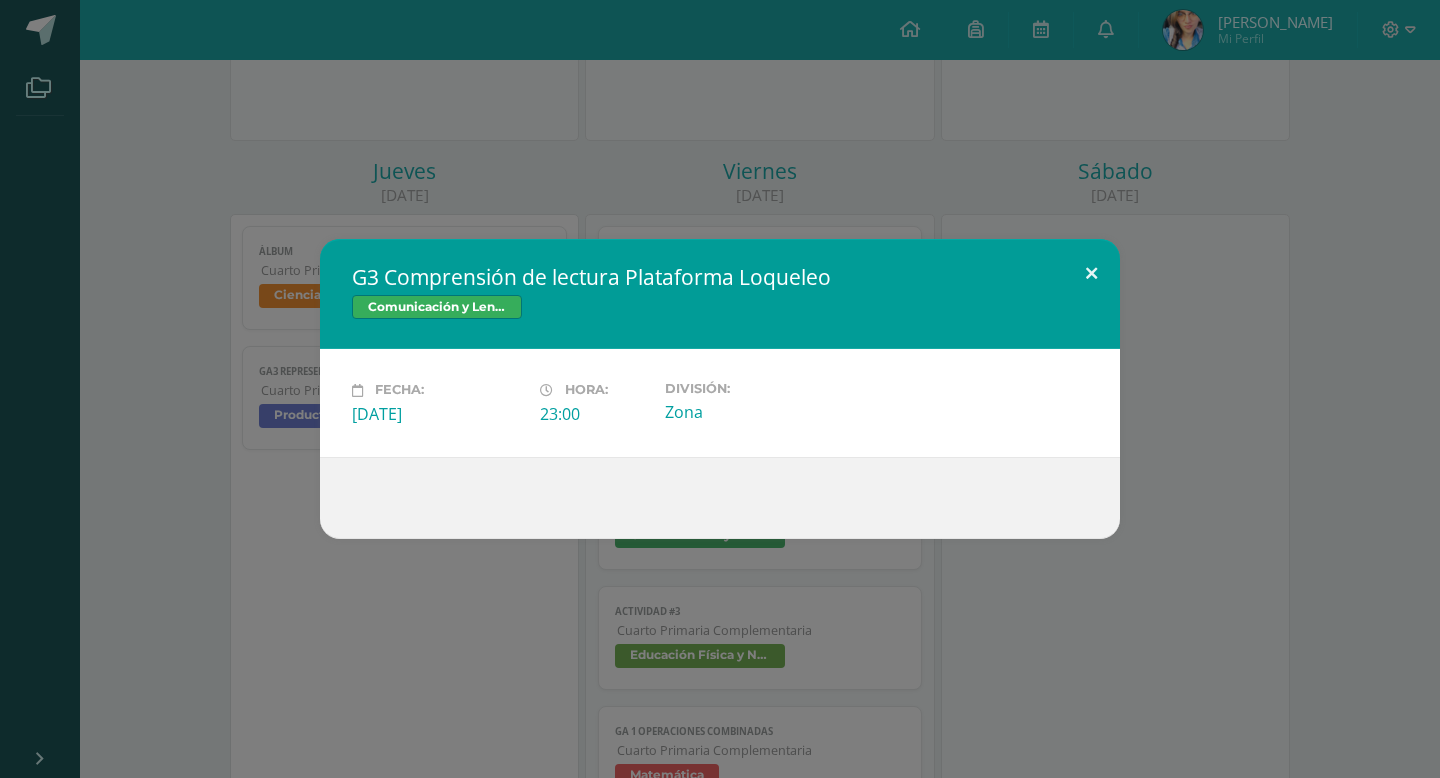 click at bounding box center [1091, 273] 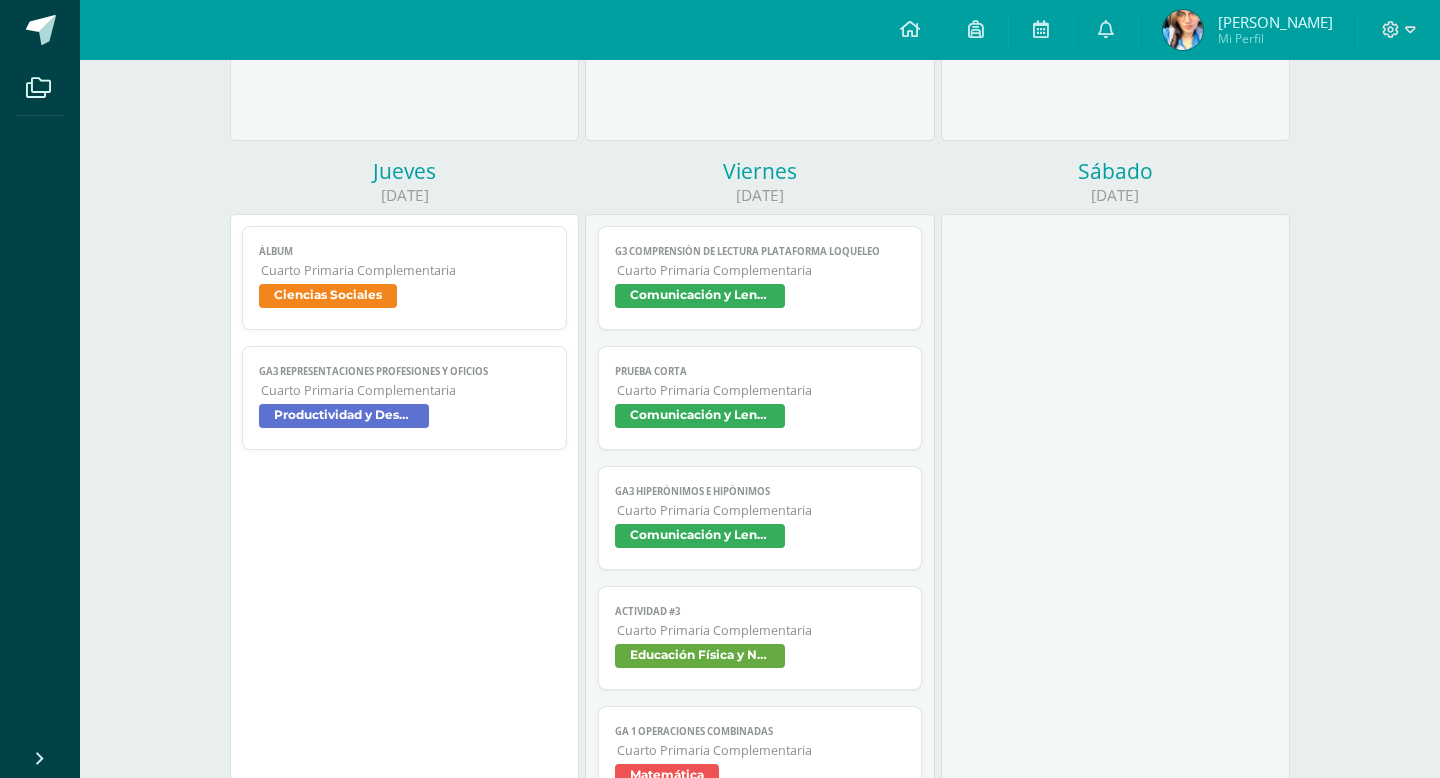 click on "Prueba corta Cuarto Primaria Complementaria Comunicación y Lenguaje L.1" at bounding box center [760, 398] 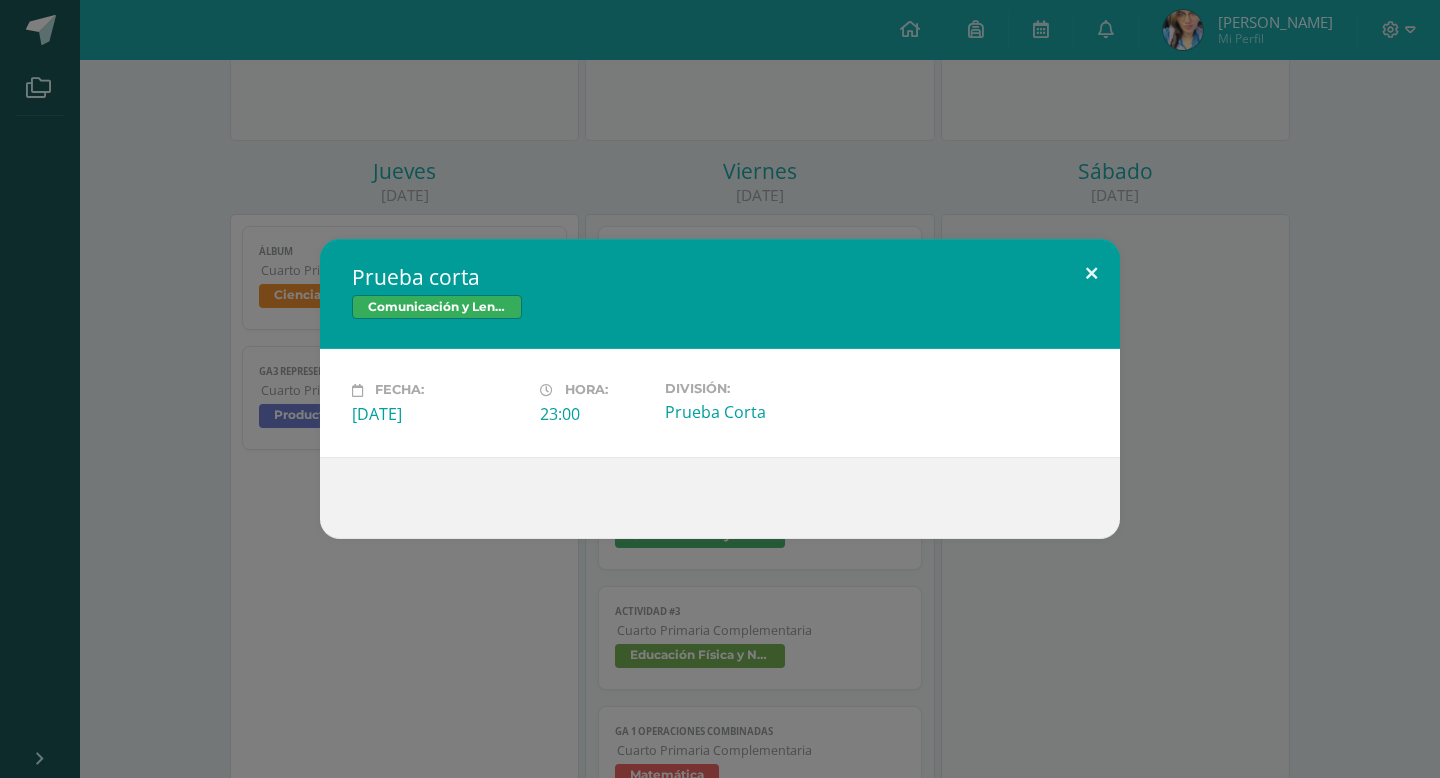 click at bounding box center [1091, 273] 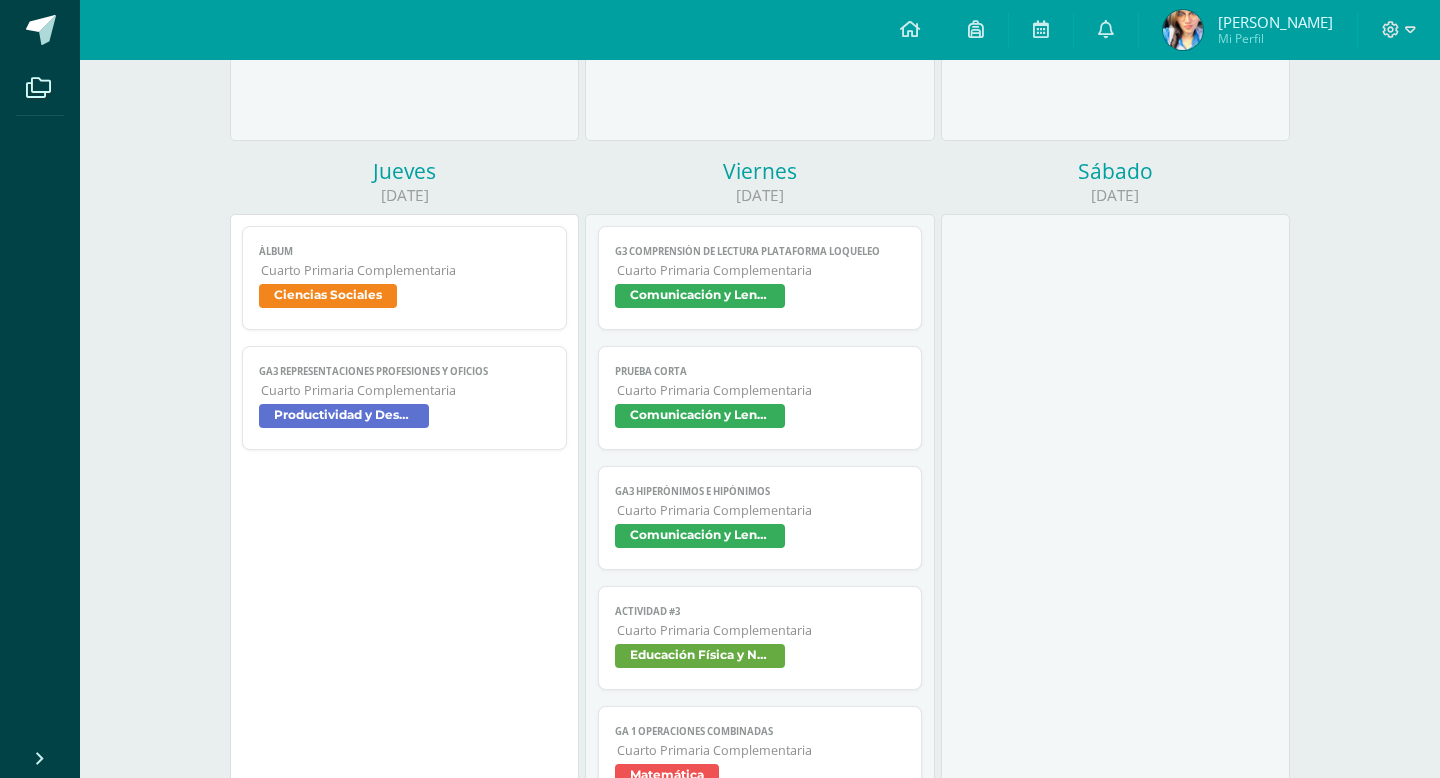 click on "Comunicación y Lenguaje L.1" at bounding box center (760, 418) 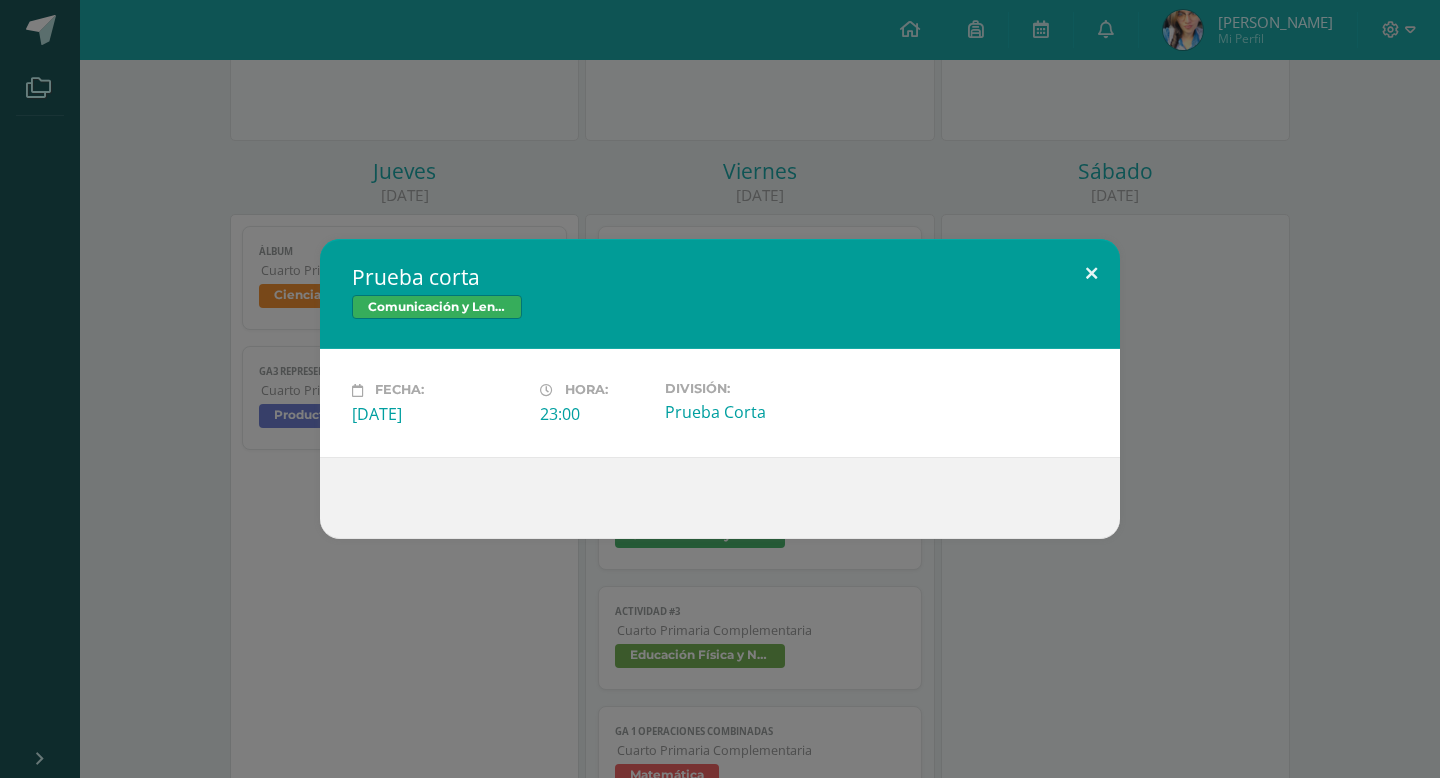 click at bounding box center [1091, 273] 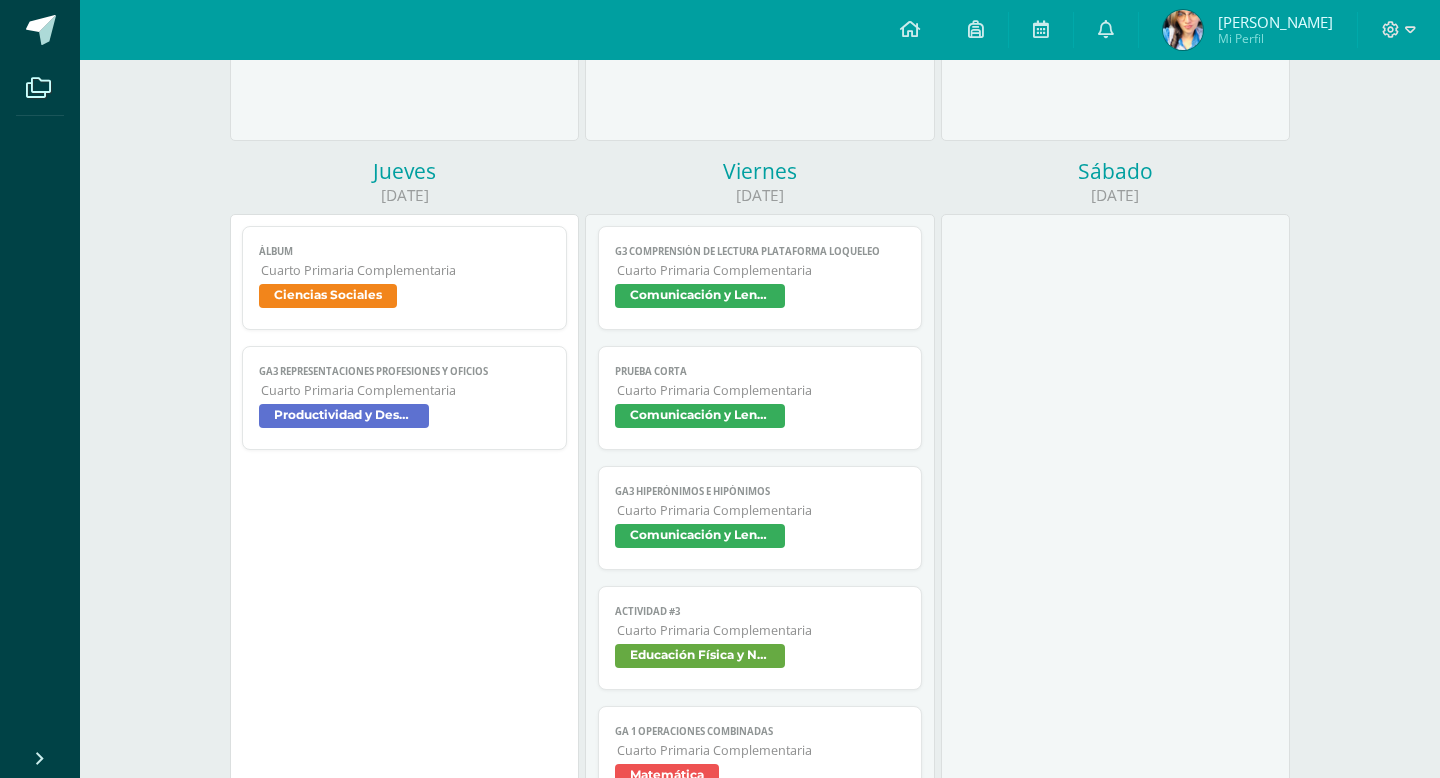 click on "Comunicación y Lenguaje L.1" at bounding box center [760, 538] 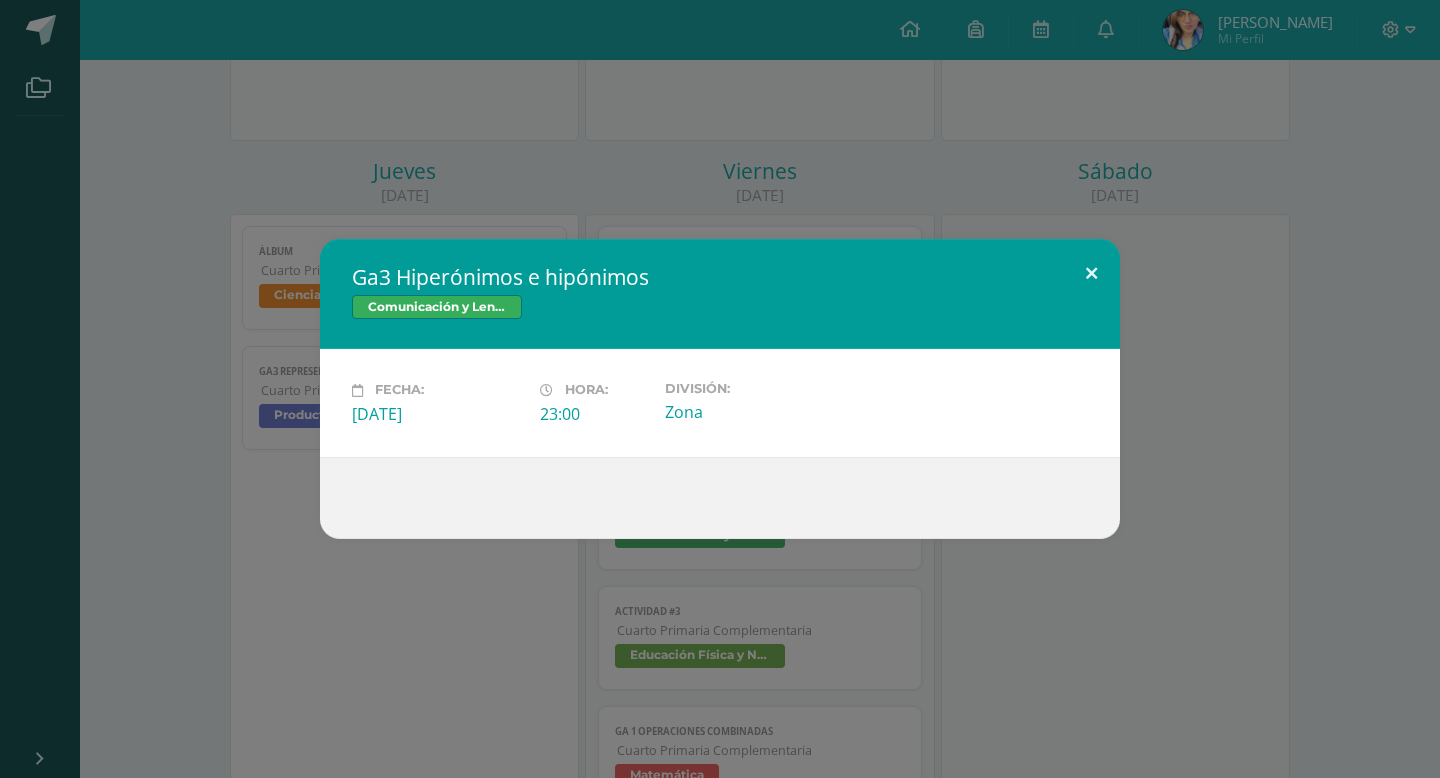 click at bounding box center [1091, 273] 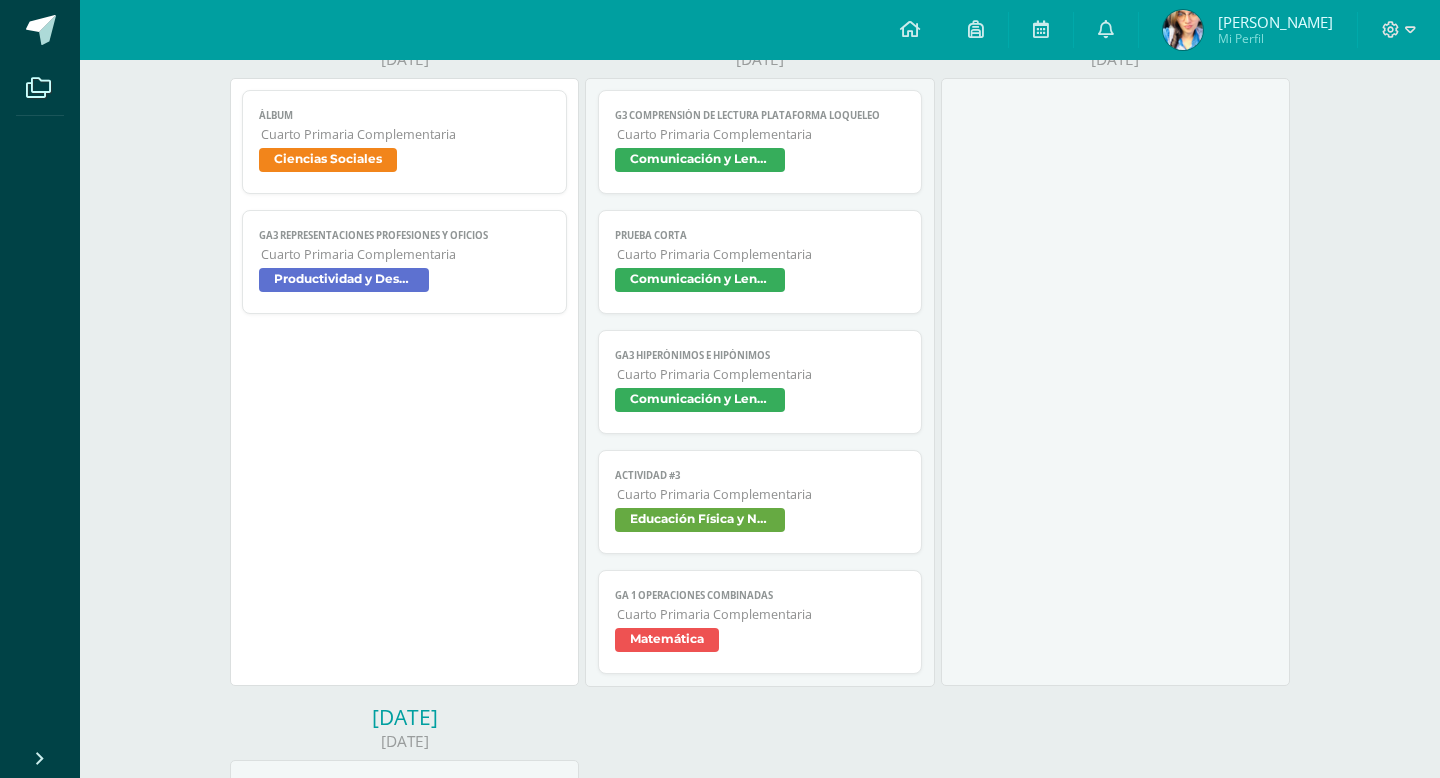 scroll, scrollTop: 997, scrollLeft: 0, axis: vertical 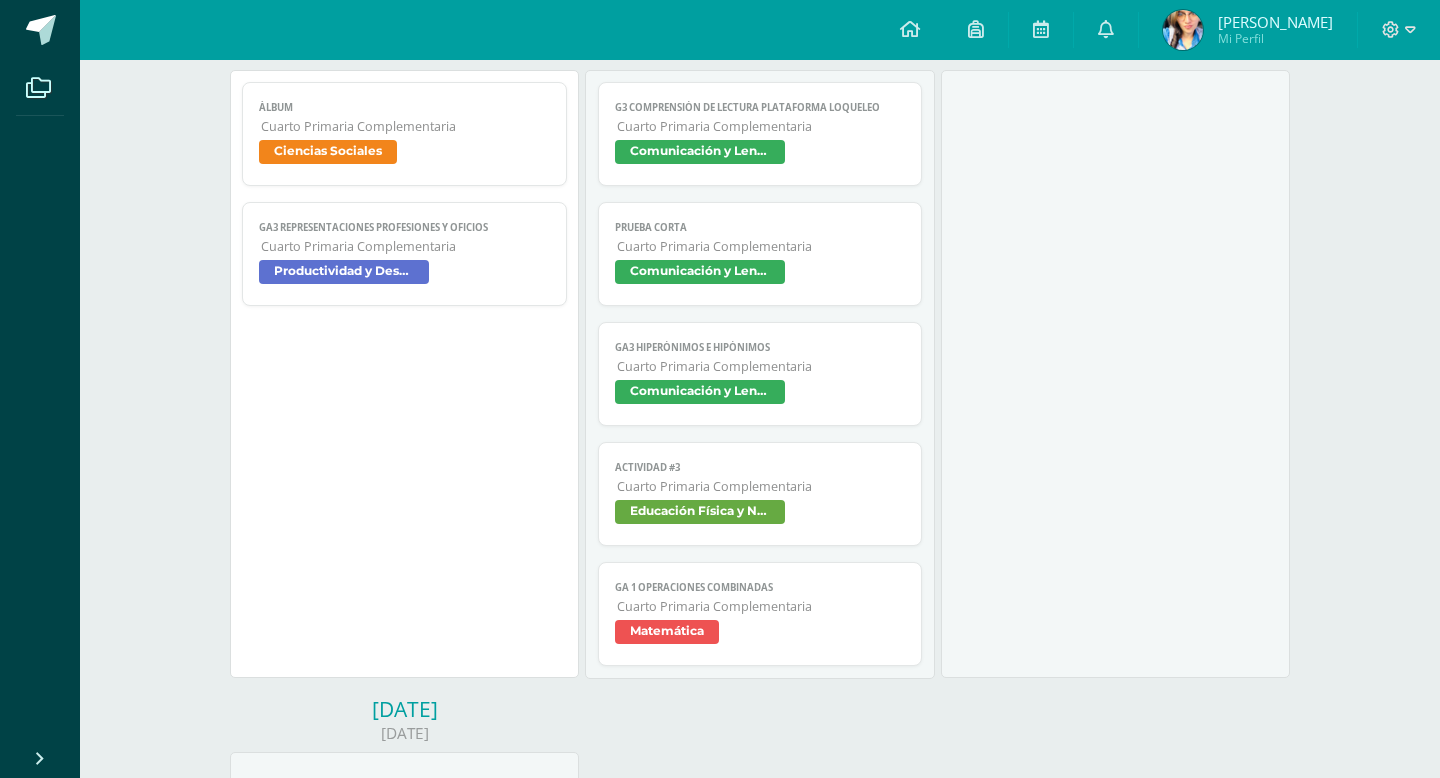 click on "Actividad #3" at bounding box center (760, 467) 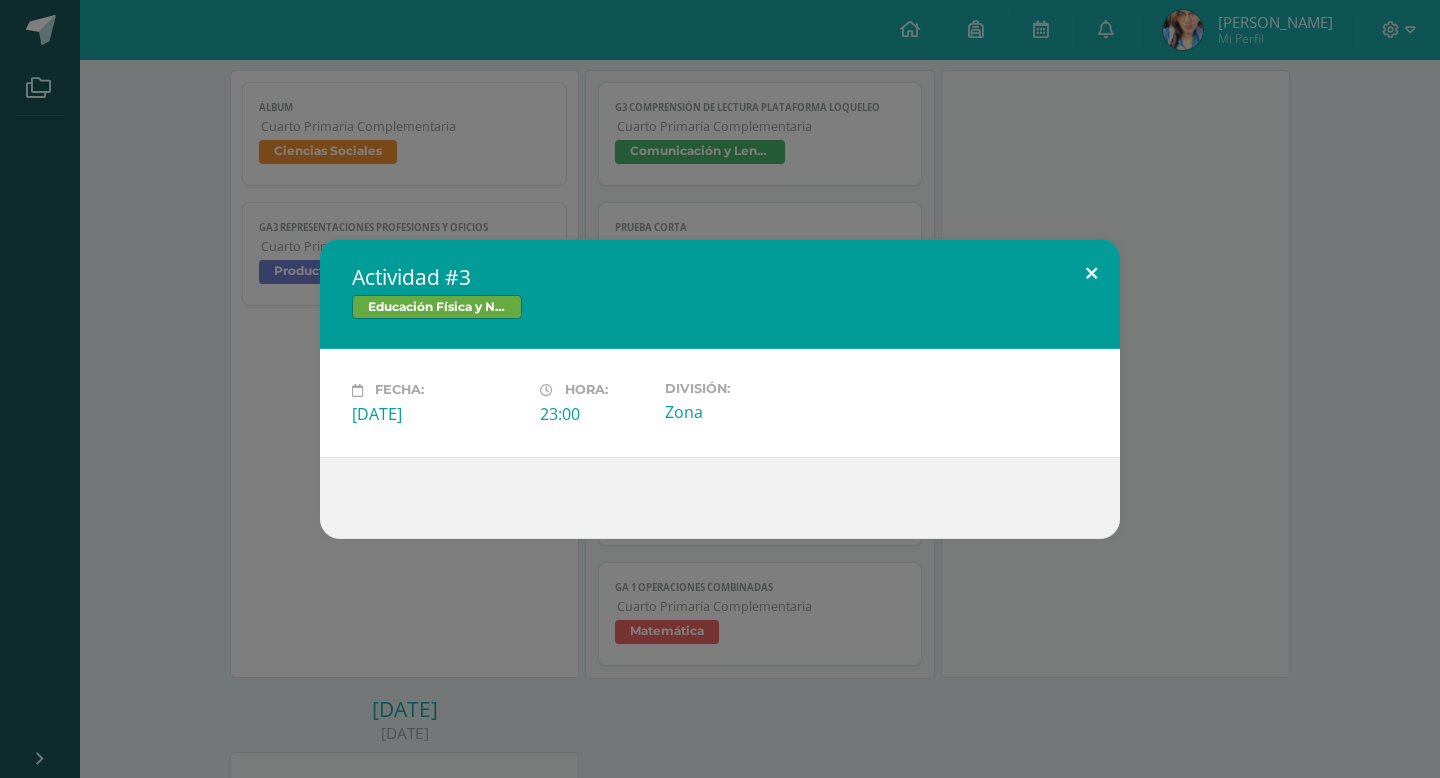 click at bounding box center (1091, 273) 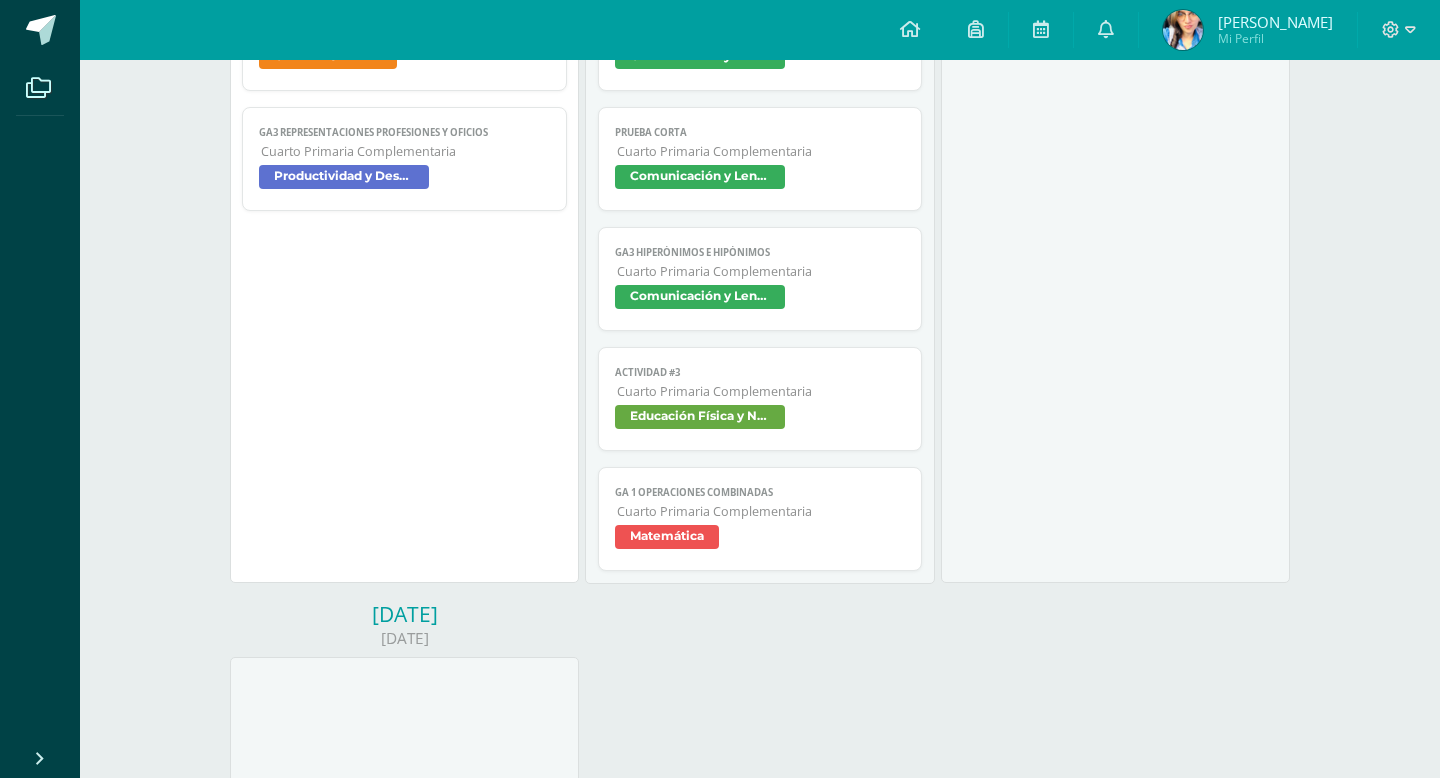 scroll, scrollTop: 1121, scrollLeft: 0, axis: vertical 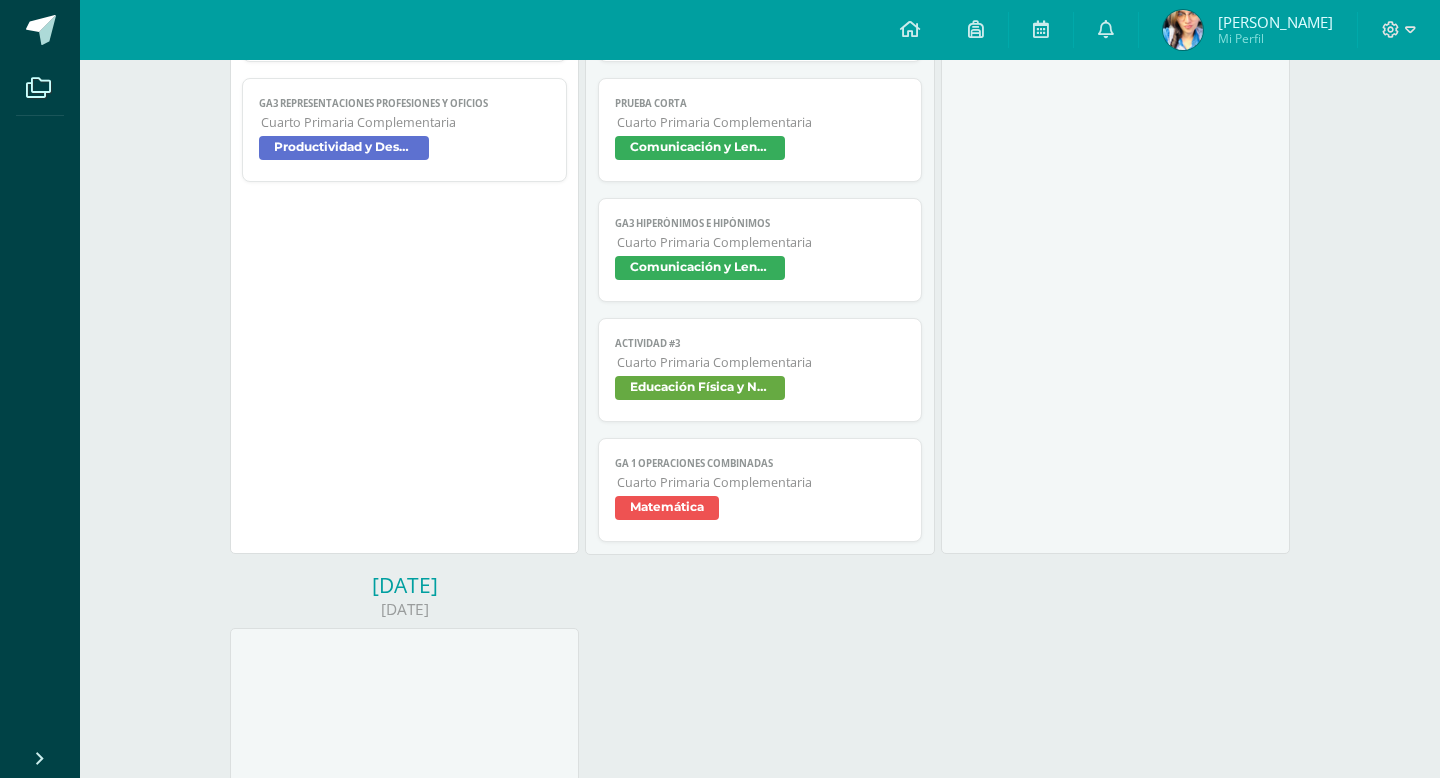 click on "GA 1 Operaciones Combinadas Cuarto Primaria Complementaria Matemática" at bounding box center [760, 490] 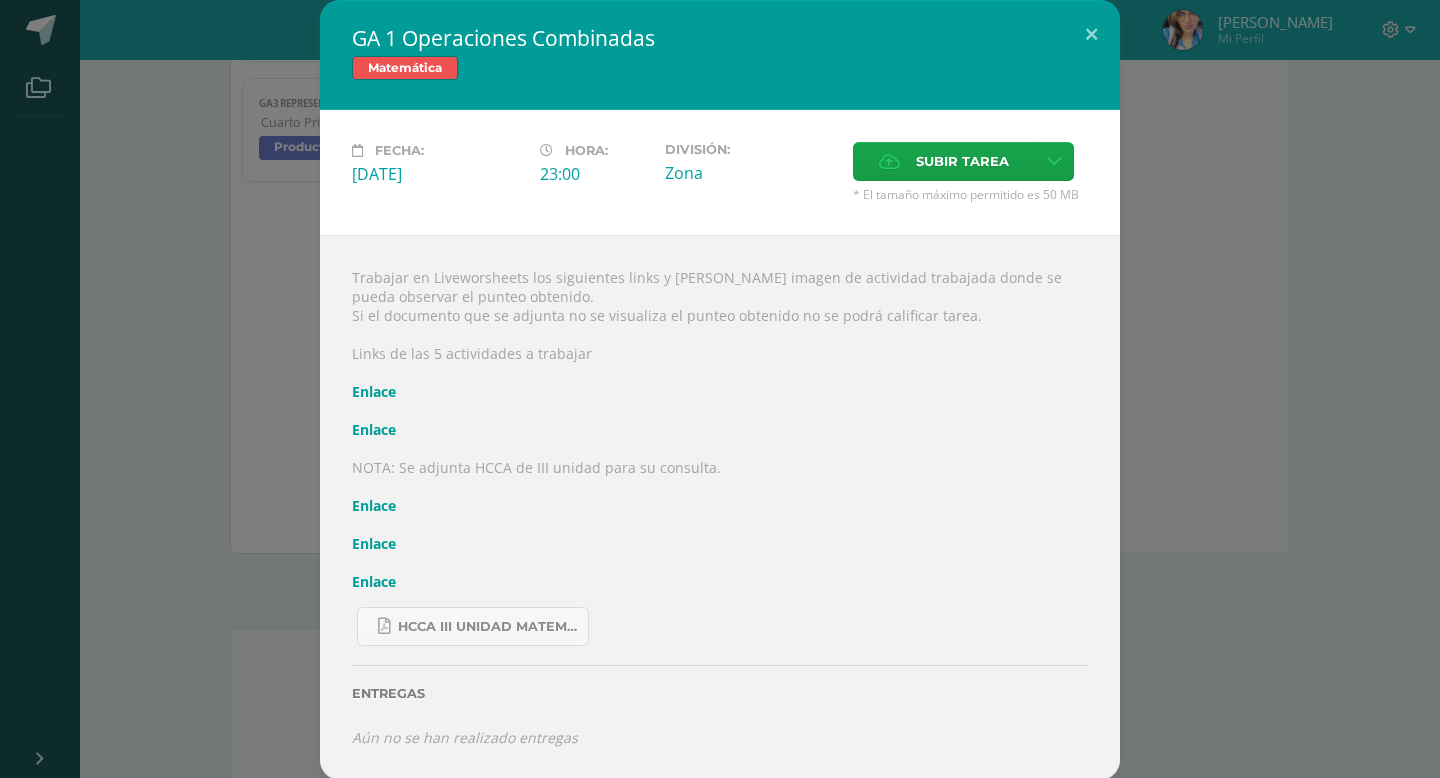 scroll, scrollTop: 2, scrollLeft: 0, axis: vertical 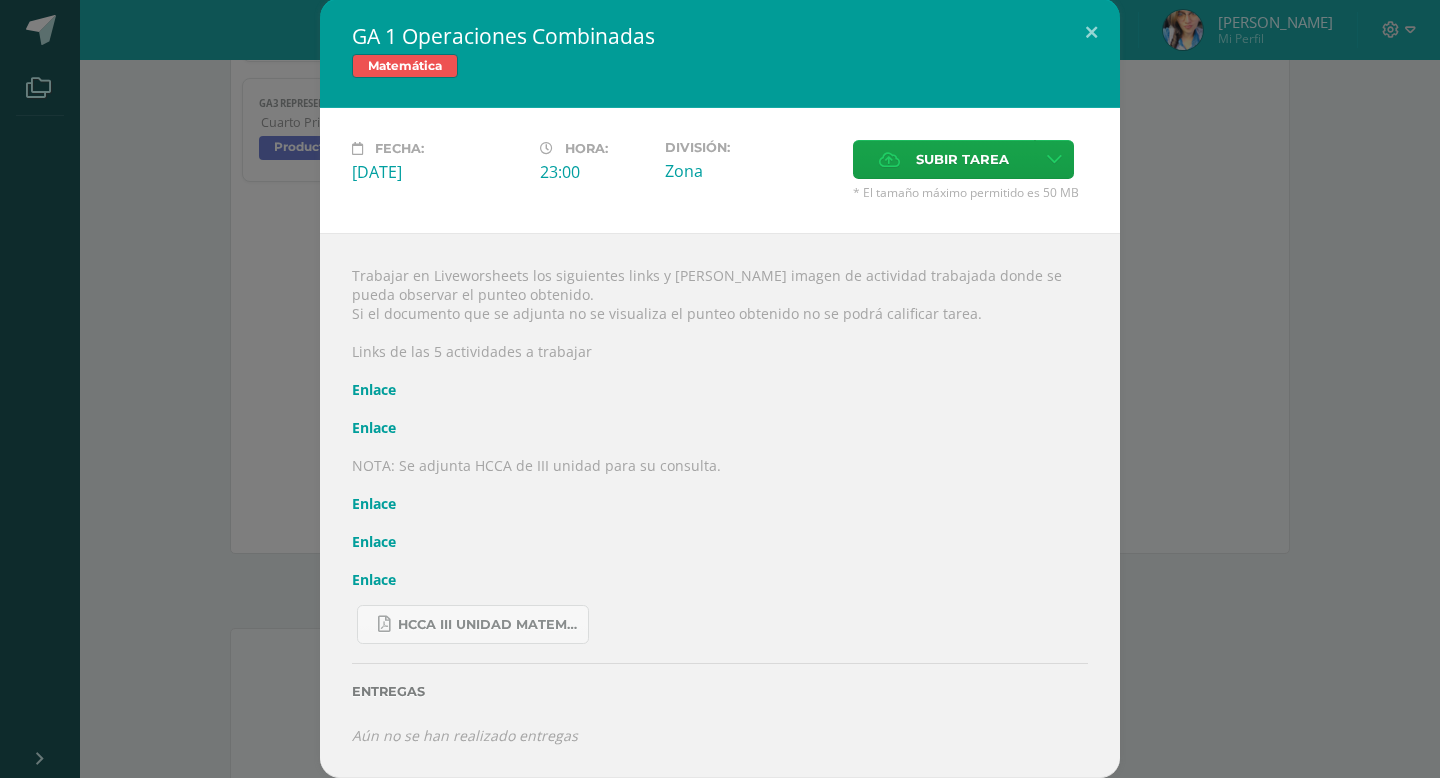 click on "Enlace" at bounding box center (374, 389) 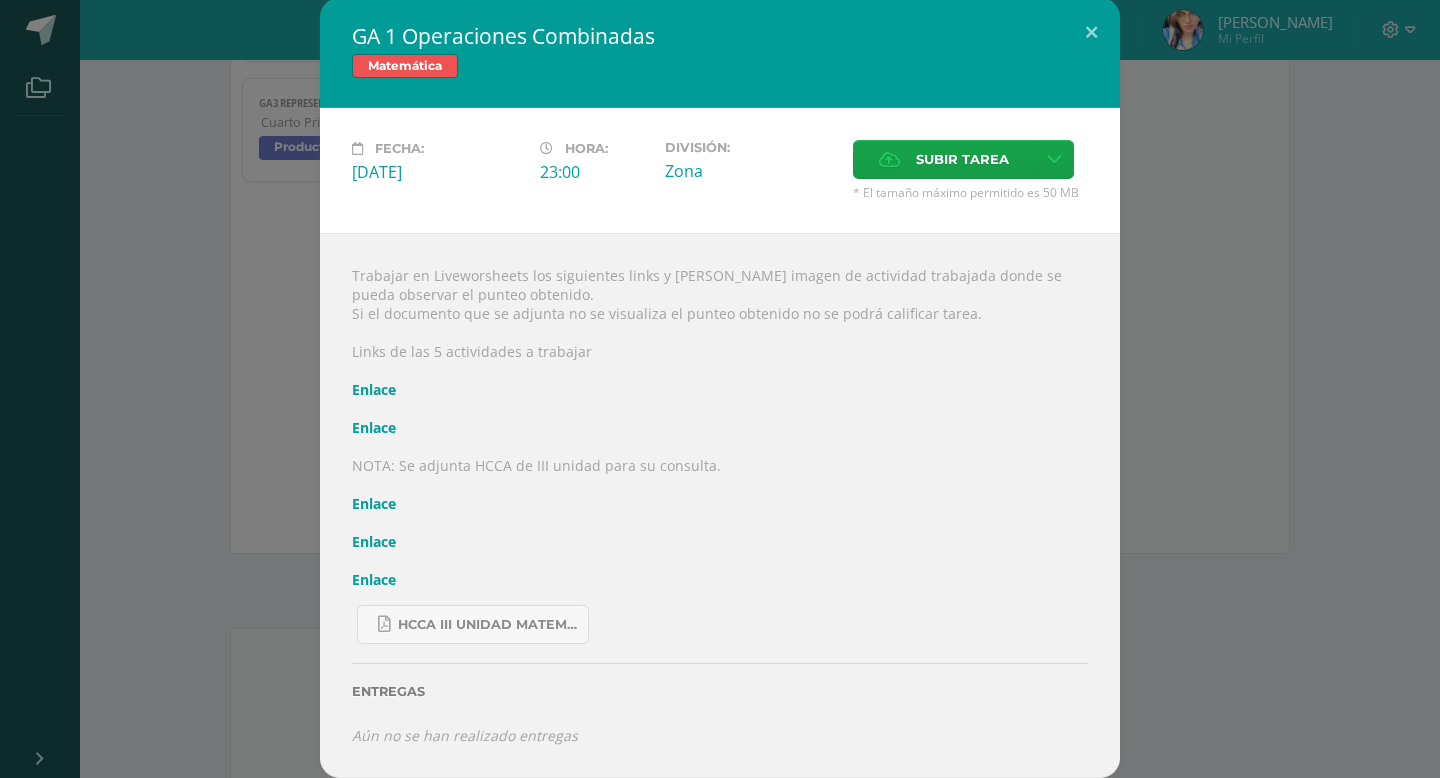 click on "Enlace" at bounding box center (374, 427) 